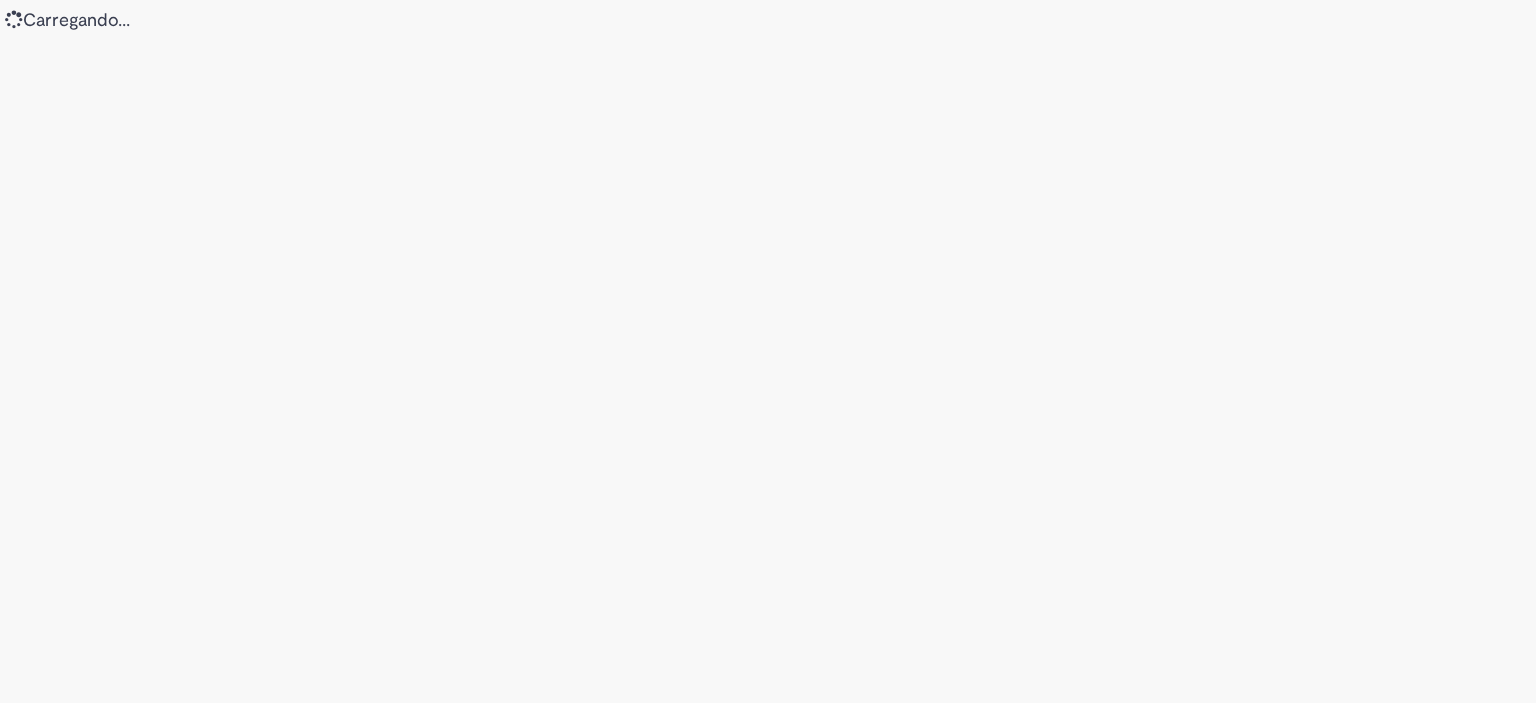 scroll, scrollTop: 0, scrollLeft: 0, axis: both 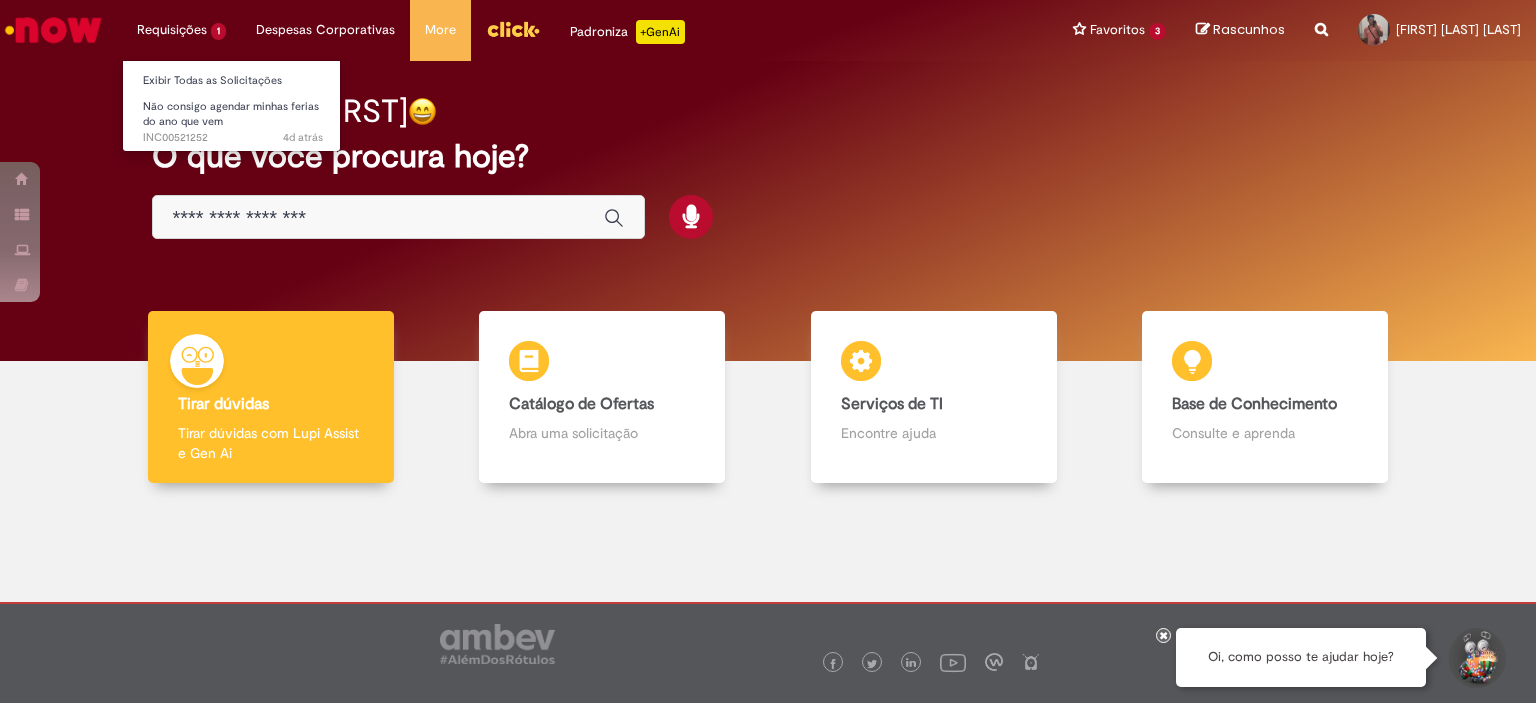 click on "Requisições   1
Exibir Todas as Solicitações
Não consigo agendar minhas ferias do ano que vem
4d atrás 4 dias atrás  INC00521252" at bounding box center [181, 30] 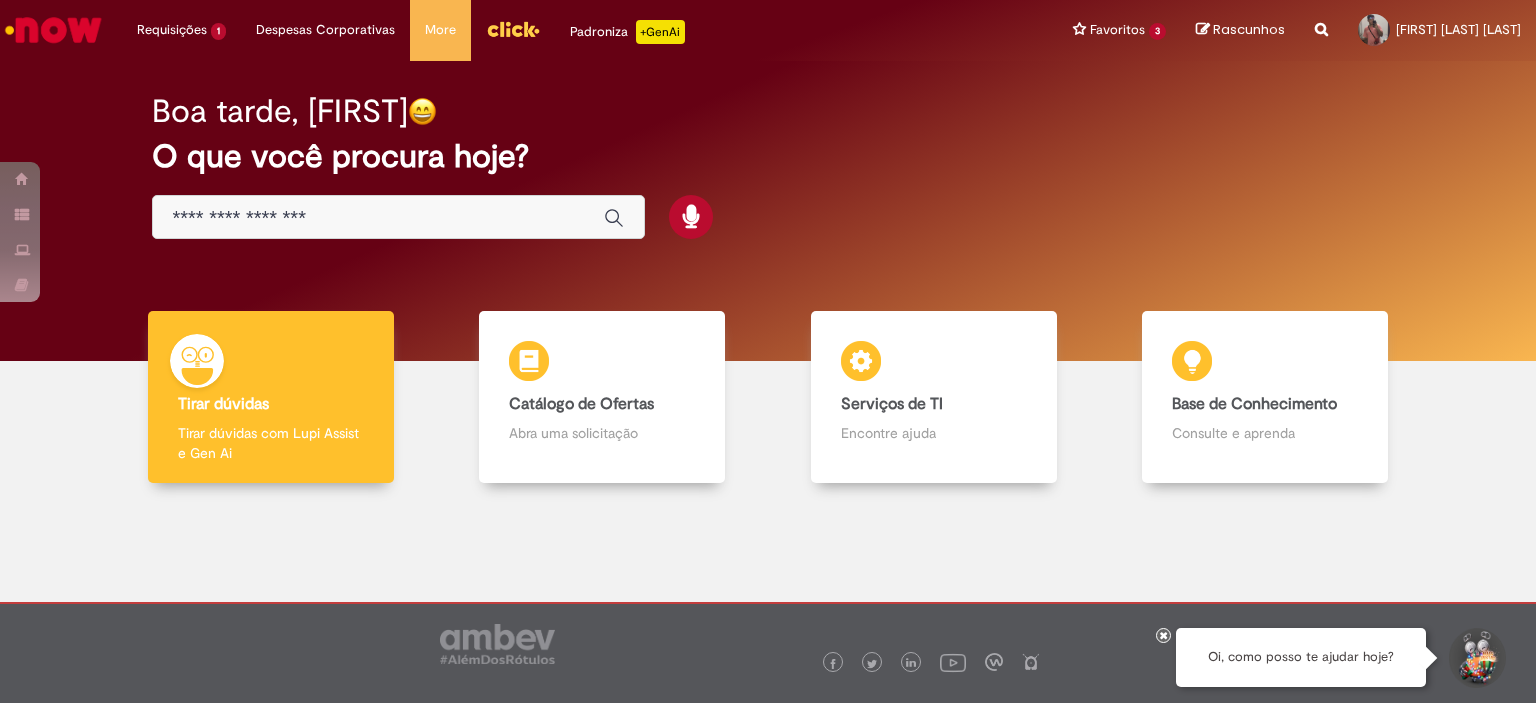 click at bounding box center [378, 218] 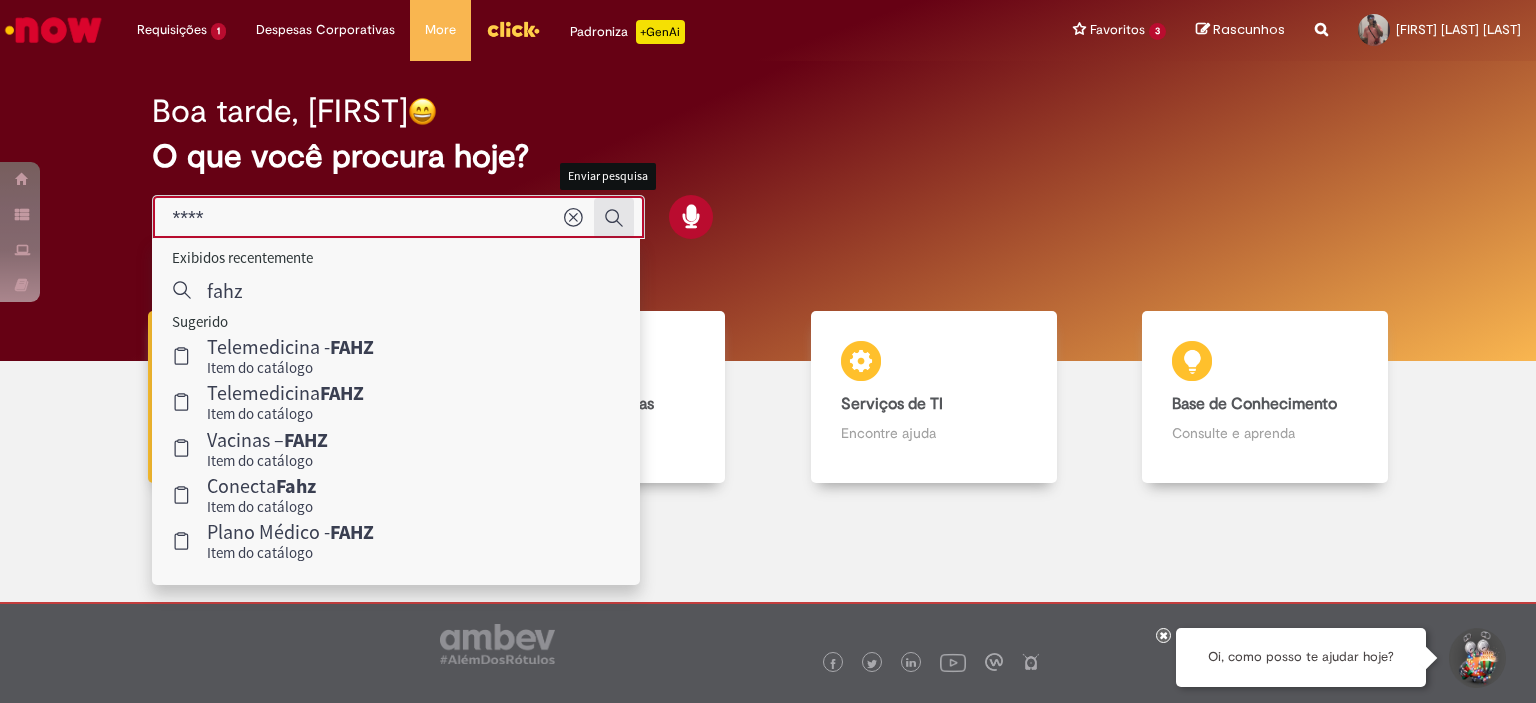 type on "****" 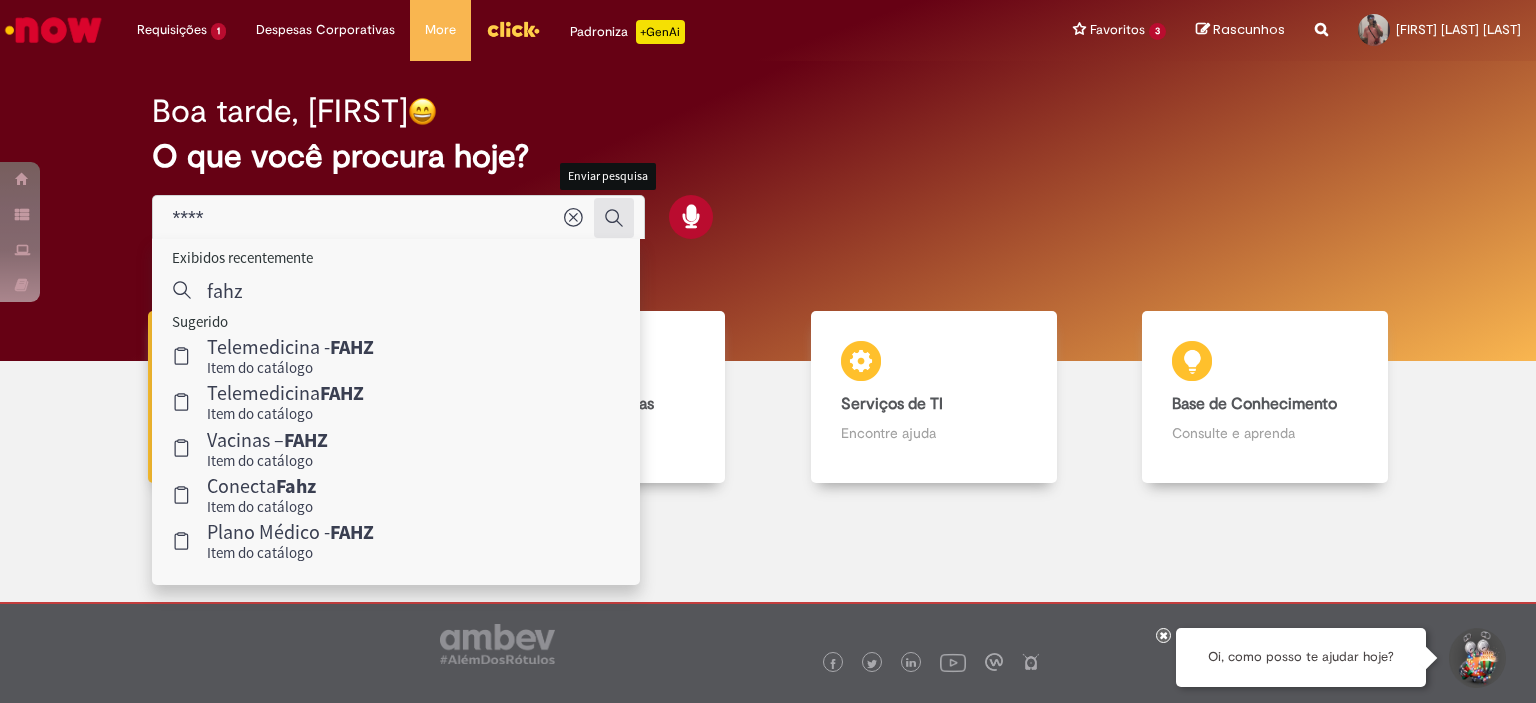click 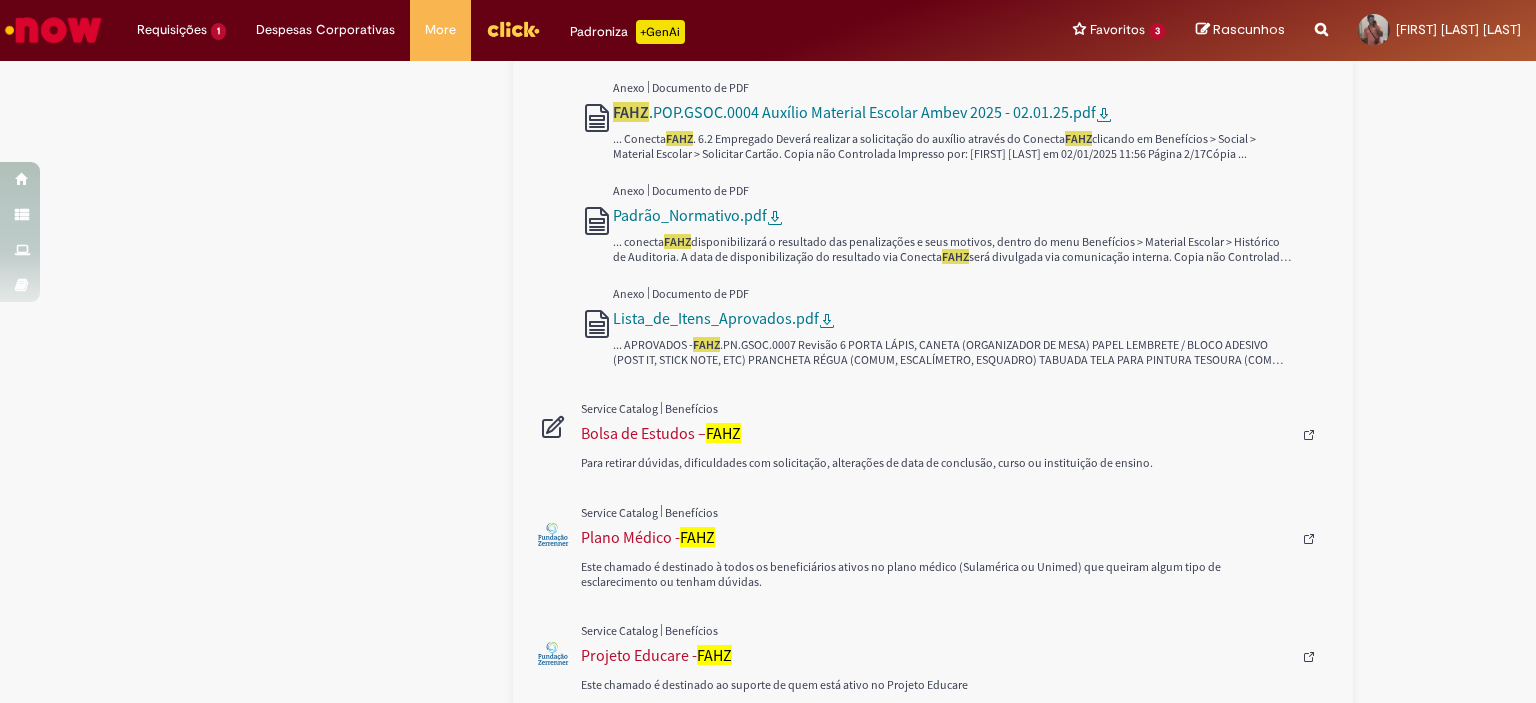 scroll, scrollTop: 734, scrollLeft: 0, axis: vertical 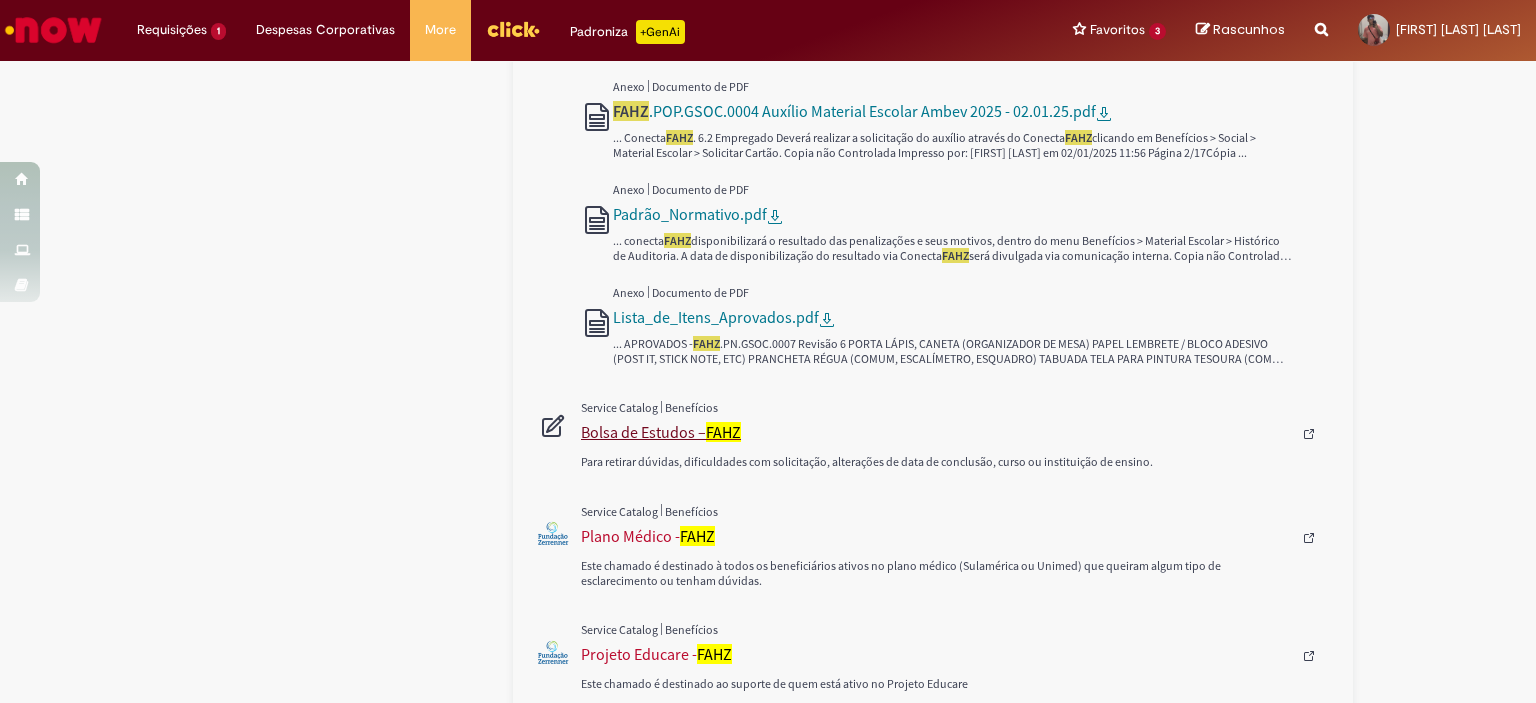 click on "Bolsa de Estudos –  FAHZ" at bounding box center (936, 432) 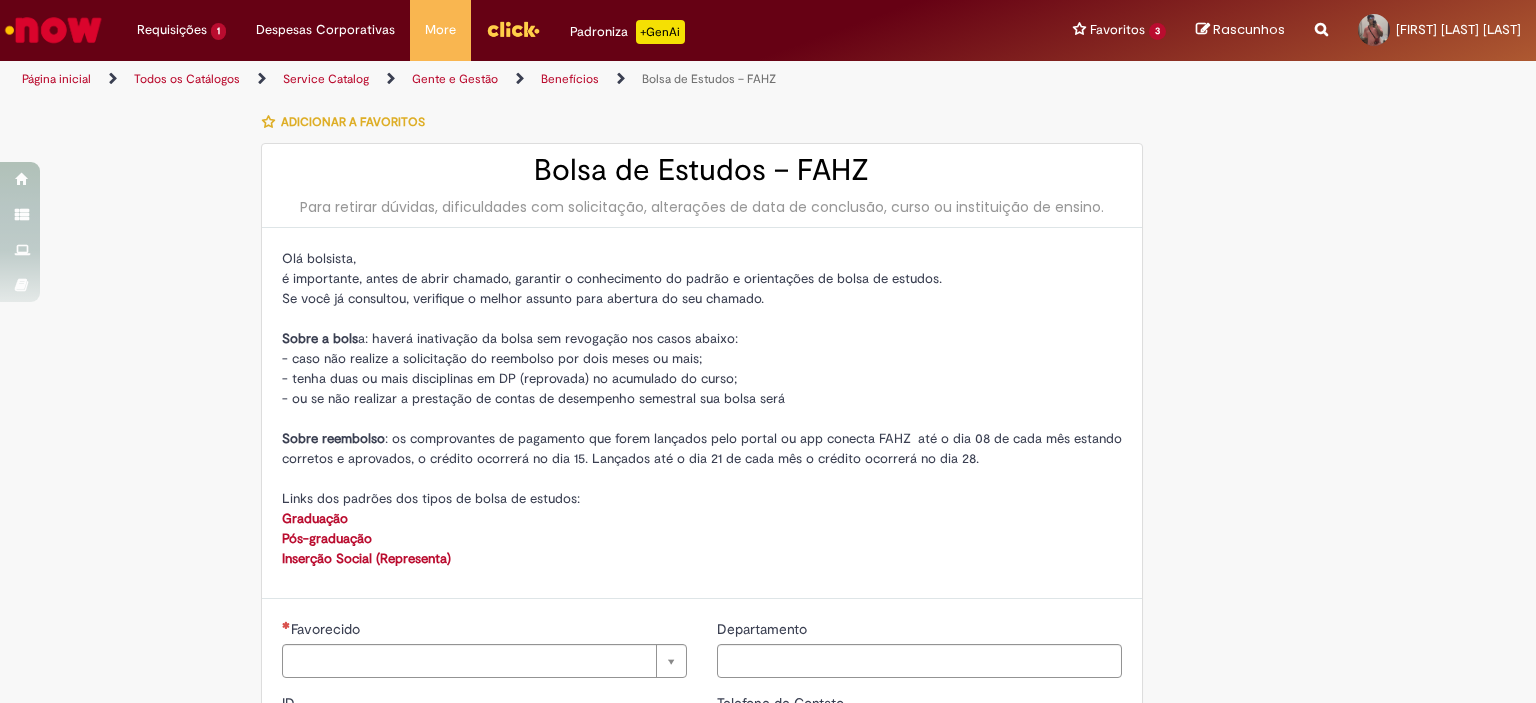 type on "********" 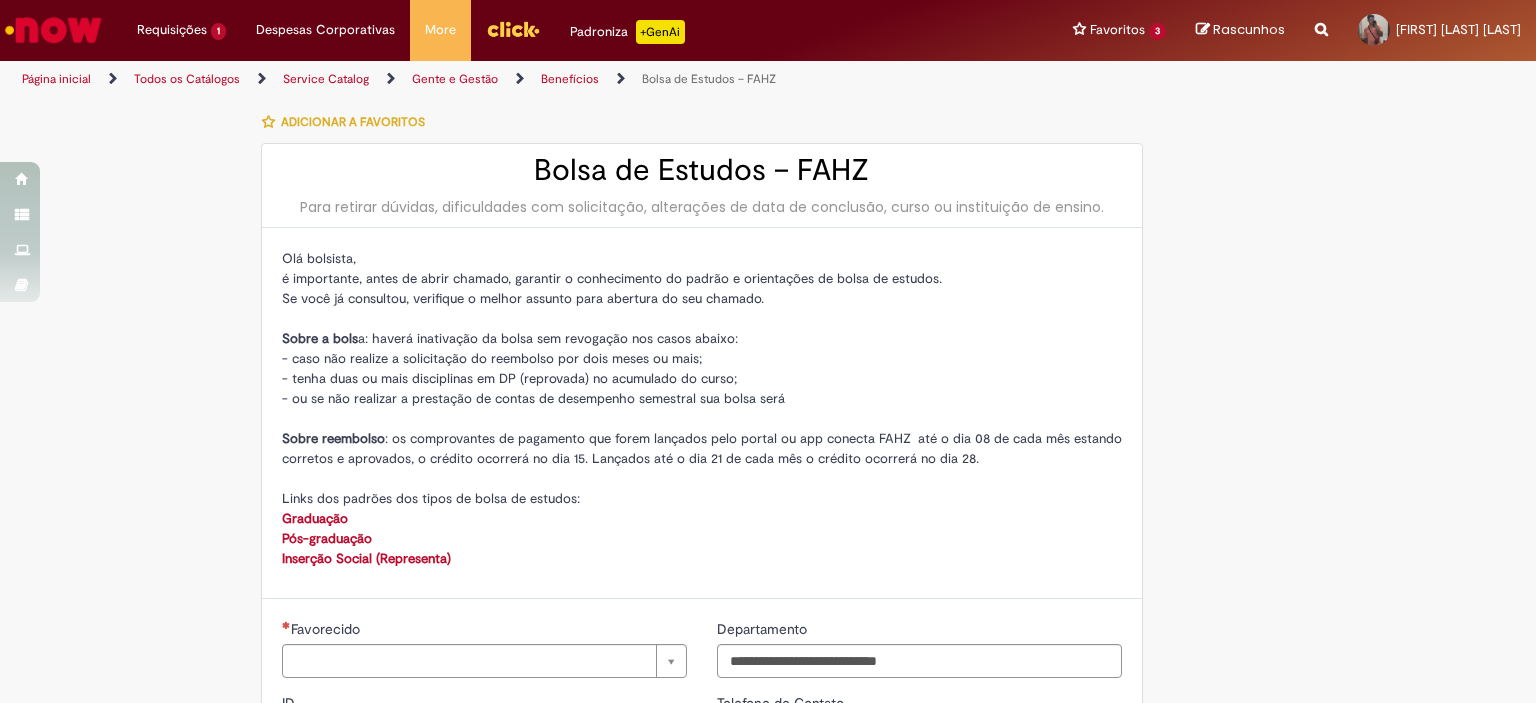 type on "**********" 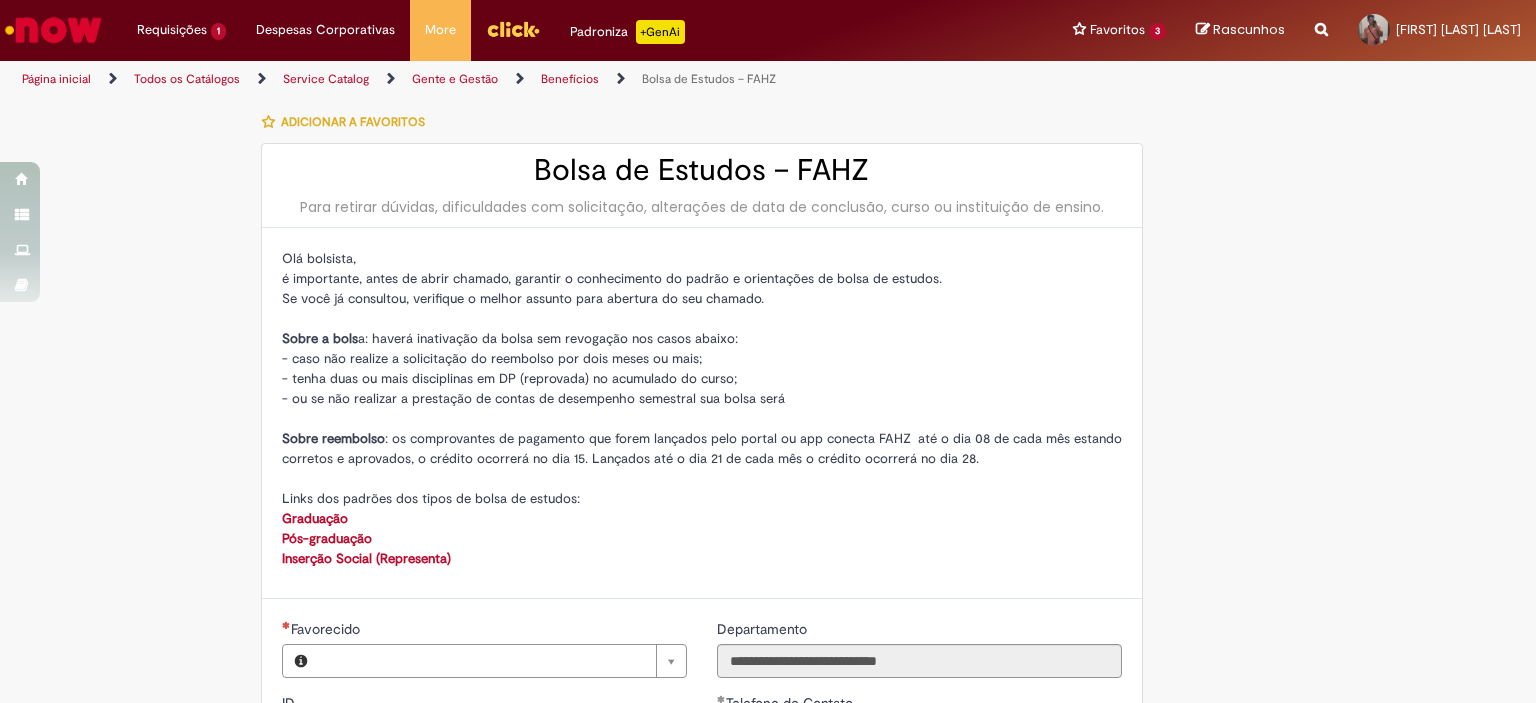 type on "**********" 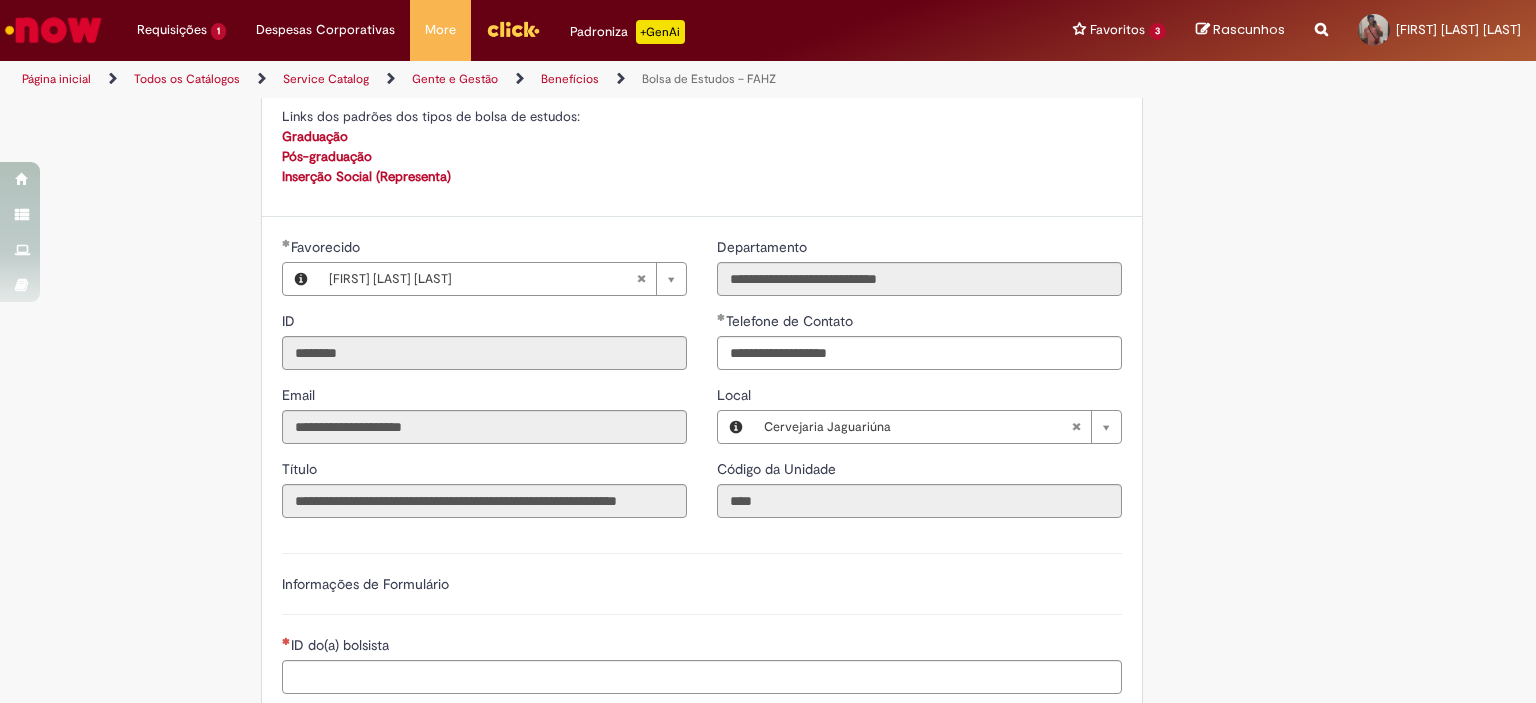 scroll, scrollTop: 358, scrollLeft: 0, axis: vertical 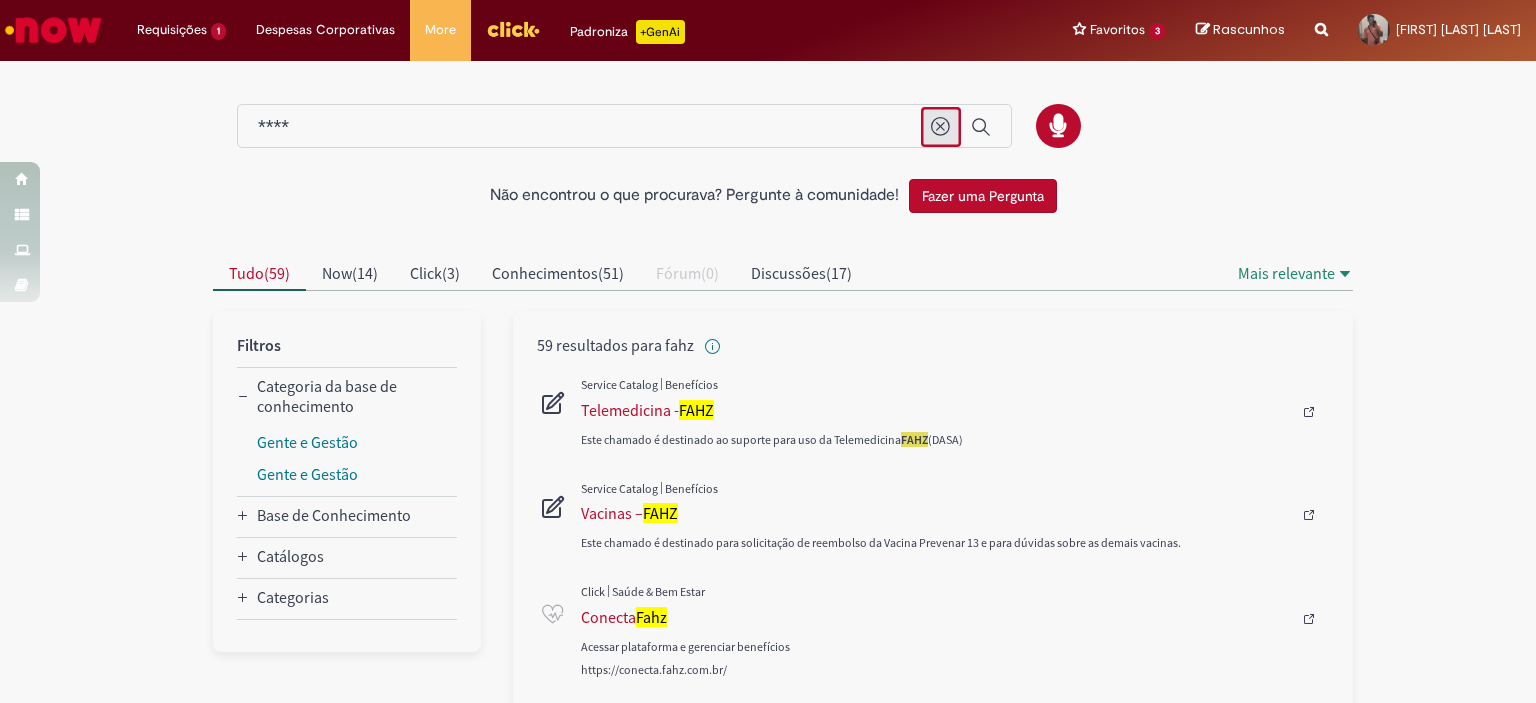 click at bounding box center [941, 127] 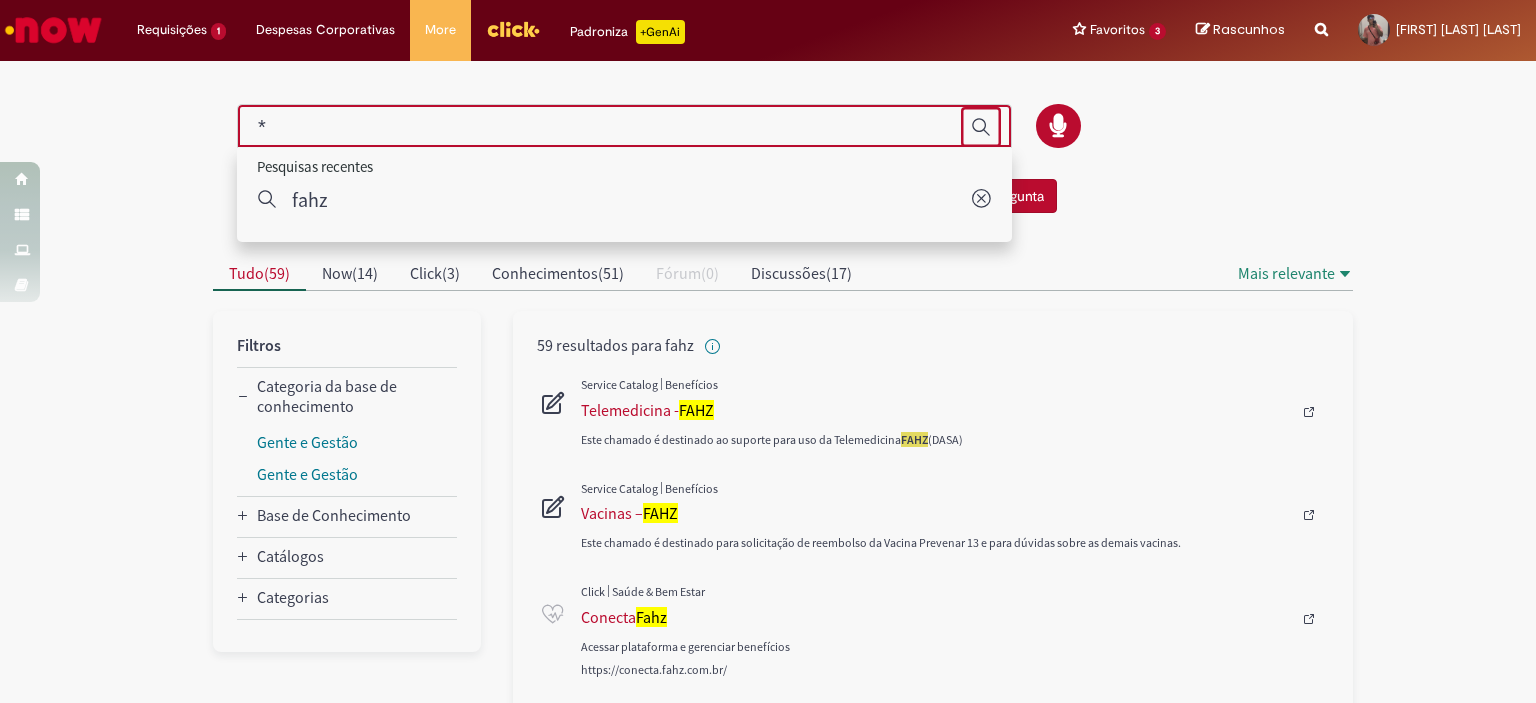 click on "*" at bounding box center [604, 127] 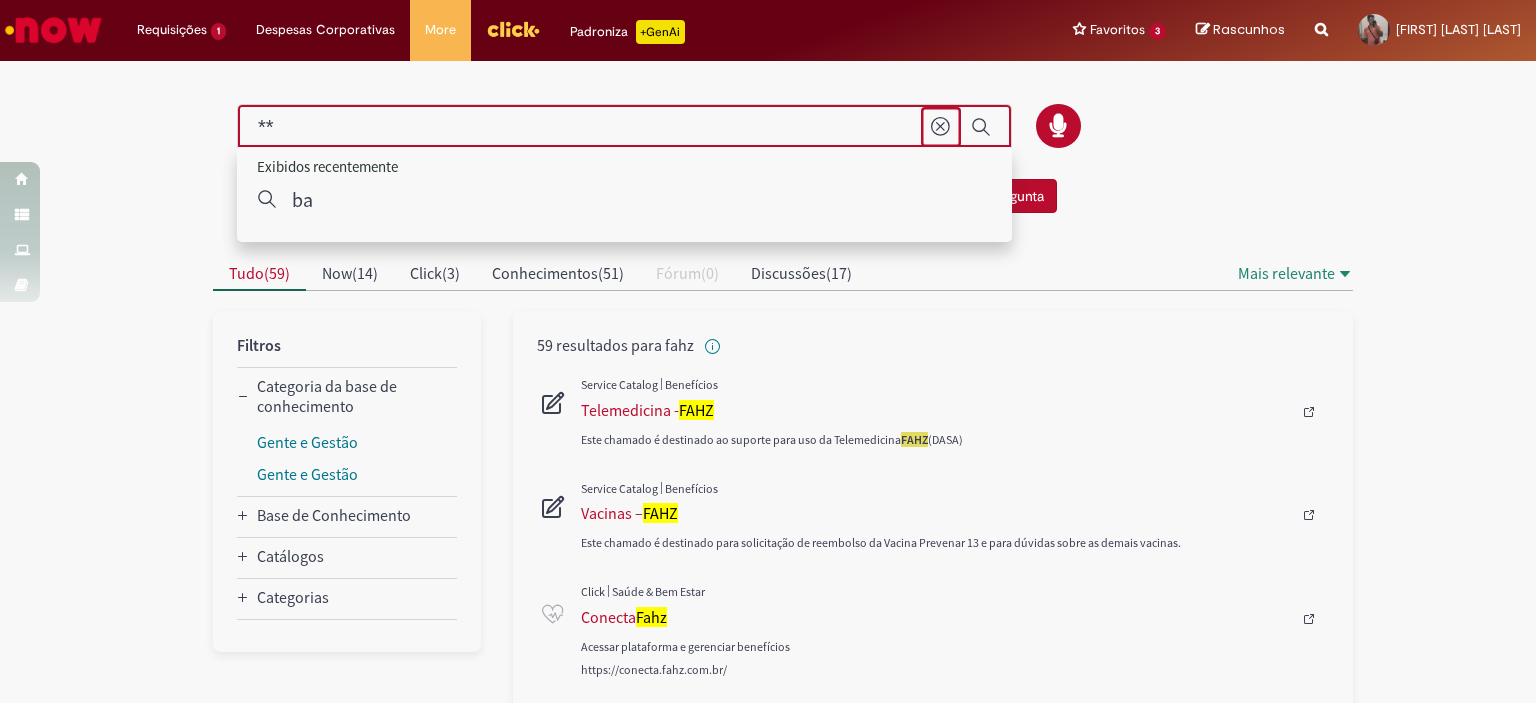 type on "***" 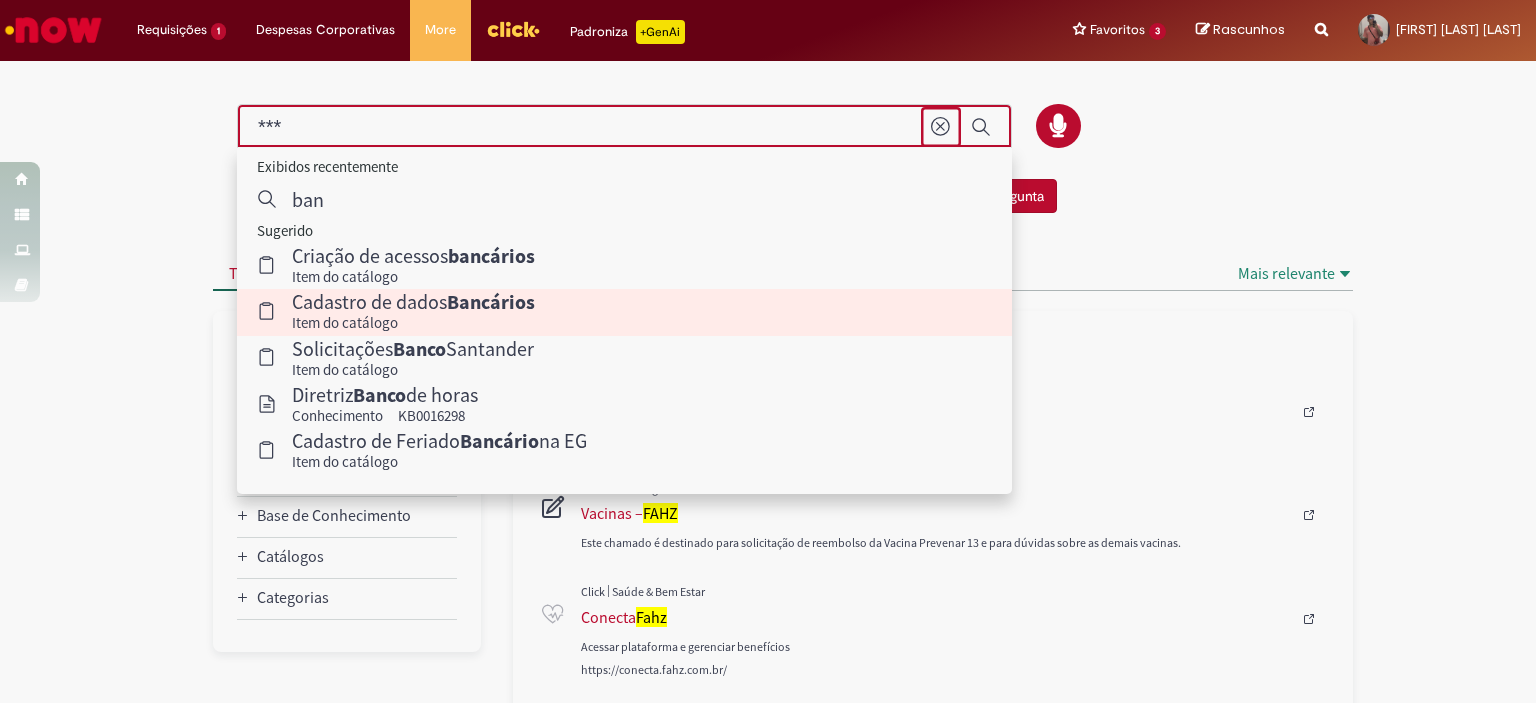 type 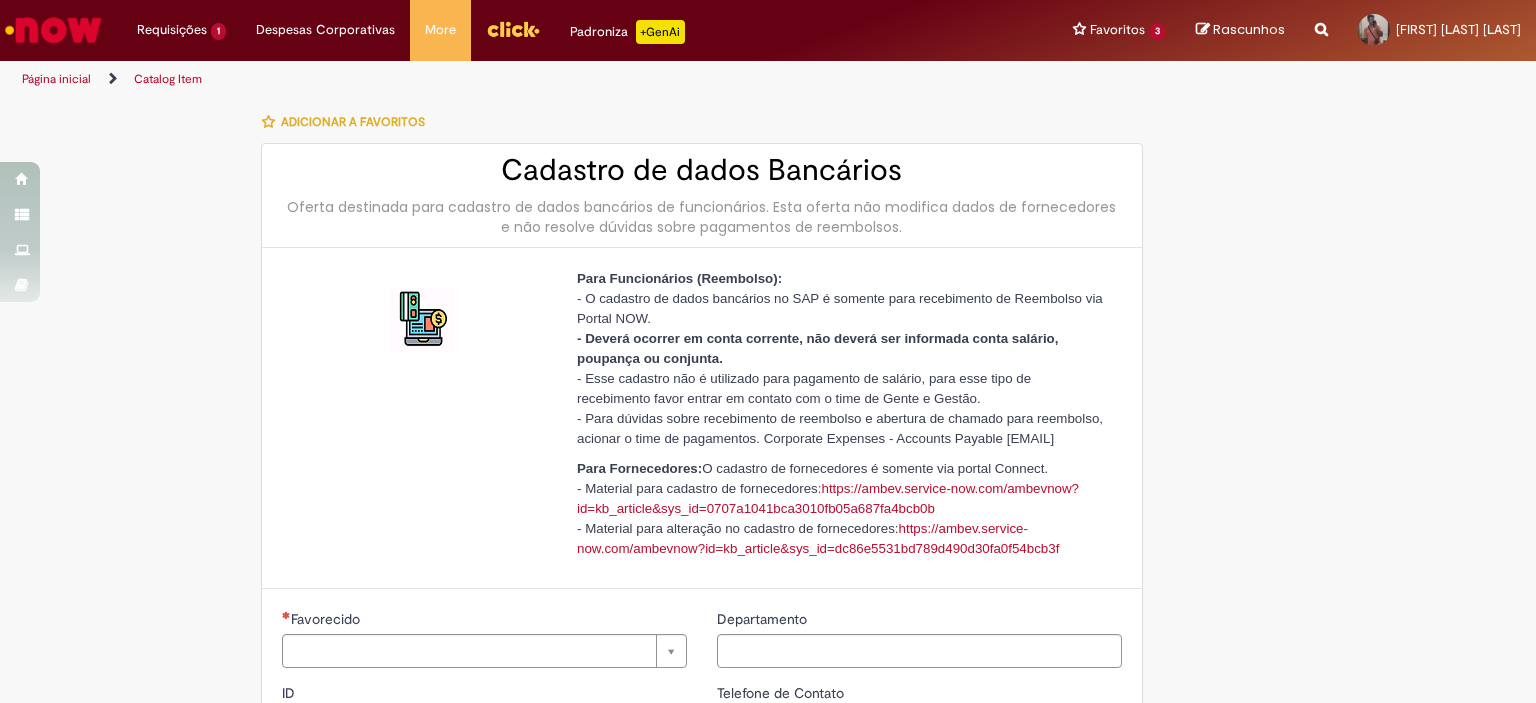 type on "********" 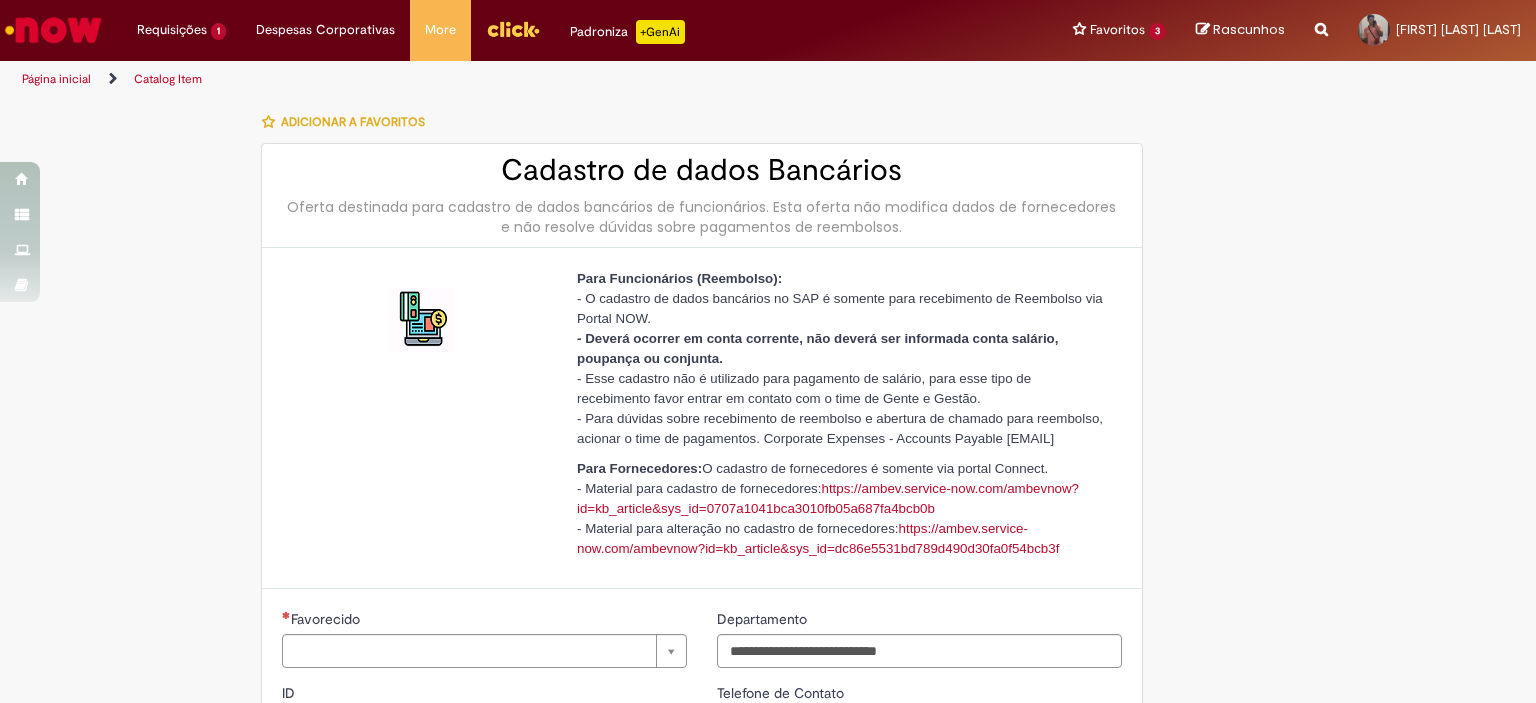 type on "**********" 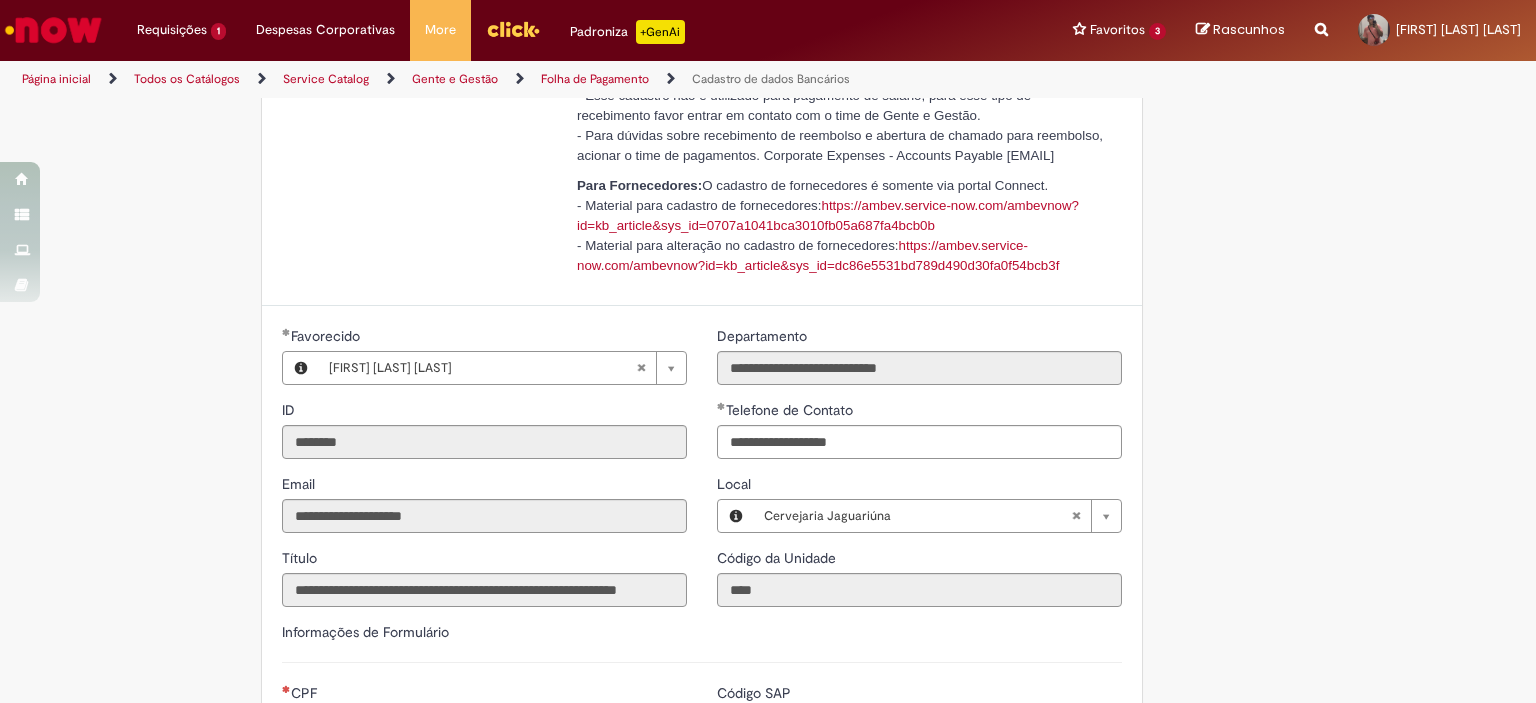 scroll, scrollTop: 280, scrollLeft: 0, axis: vertical 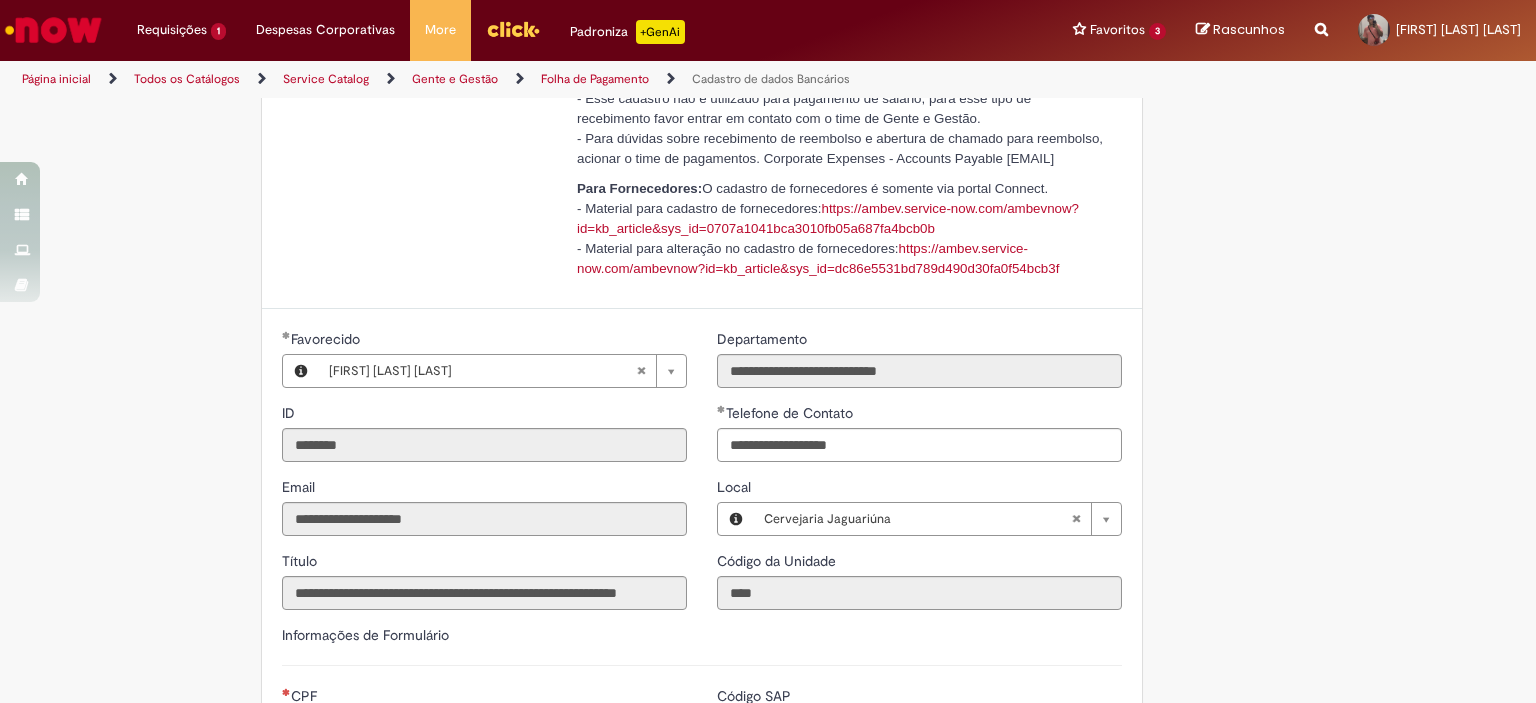 click on "Para Funcionários (Reembolso):     - O cadastro de dados bancários no SAP é somente para recebimento de Reembolso via Portal NOW.      - Deverá ocorrer em conta corrente, não deverá ser informada conta salário, poupança ou conjunta.     - Esse cadastro não é utilizado para pagamento de salário, para esse tipo de recebimento favor entrar em contato com o time de Gente e Gestão.     - Para dúvidas sobre recebimento de reembolso e abertura de chamado para reembolso, acionar o time de pagamentos. Corporate Expenses - Accounts Payable [EMAIL]
Para Fornecedores:  O cadastro de fornecedores é somente via portal Connect.      - Material para cadastro de fornecedores:  https://ambev.service-now.com/ambevnow?id=kb_article&sys_id=0707a1041bca3010fb05a687fa4bcb0b       - Material para alteração no cadastro de fornecedores:" at bounding box center (702, 138) 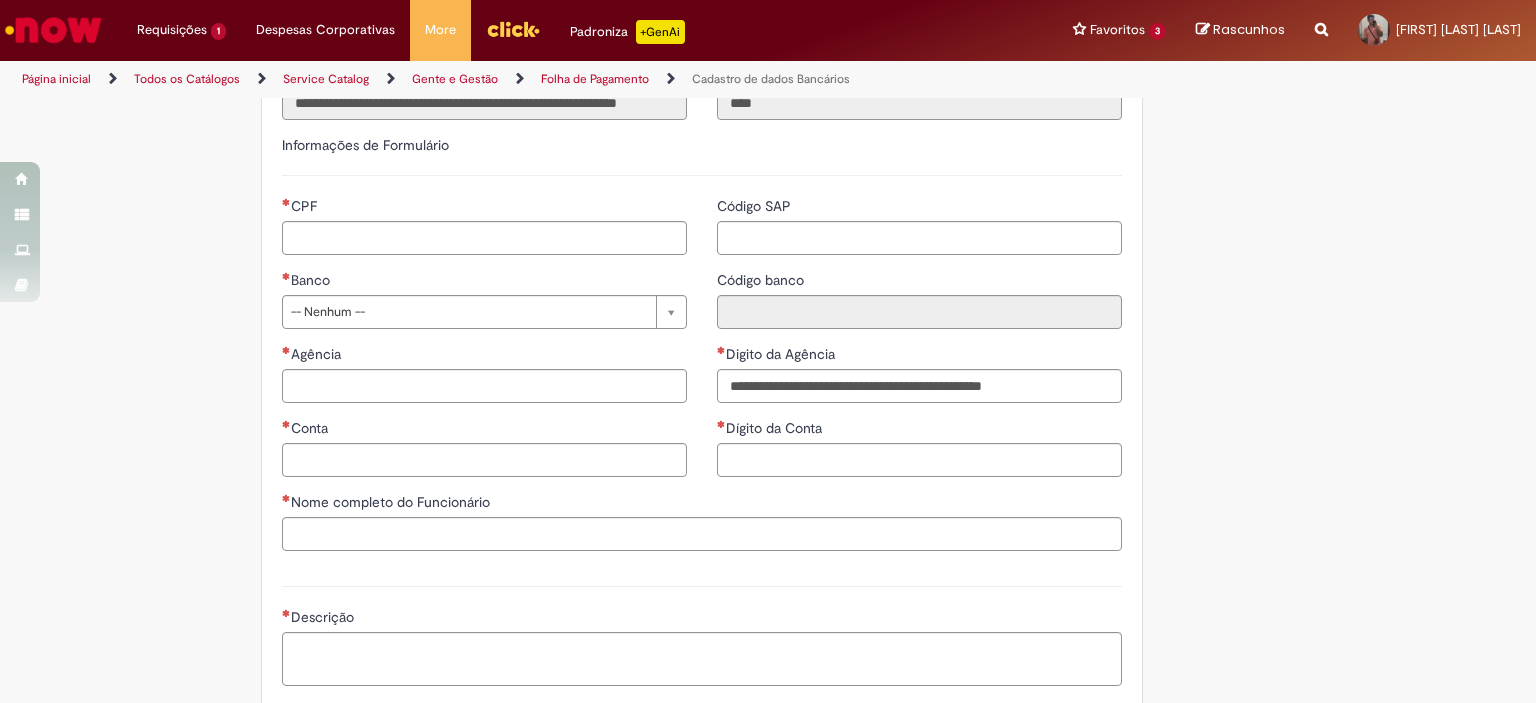 scroll, scrollTop: 771, scrollLeft: 0, axis: vertical 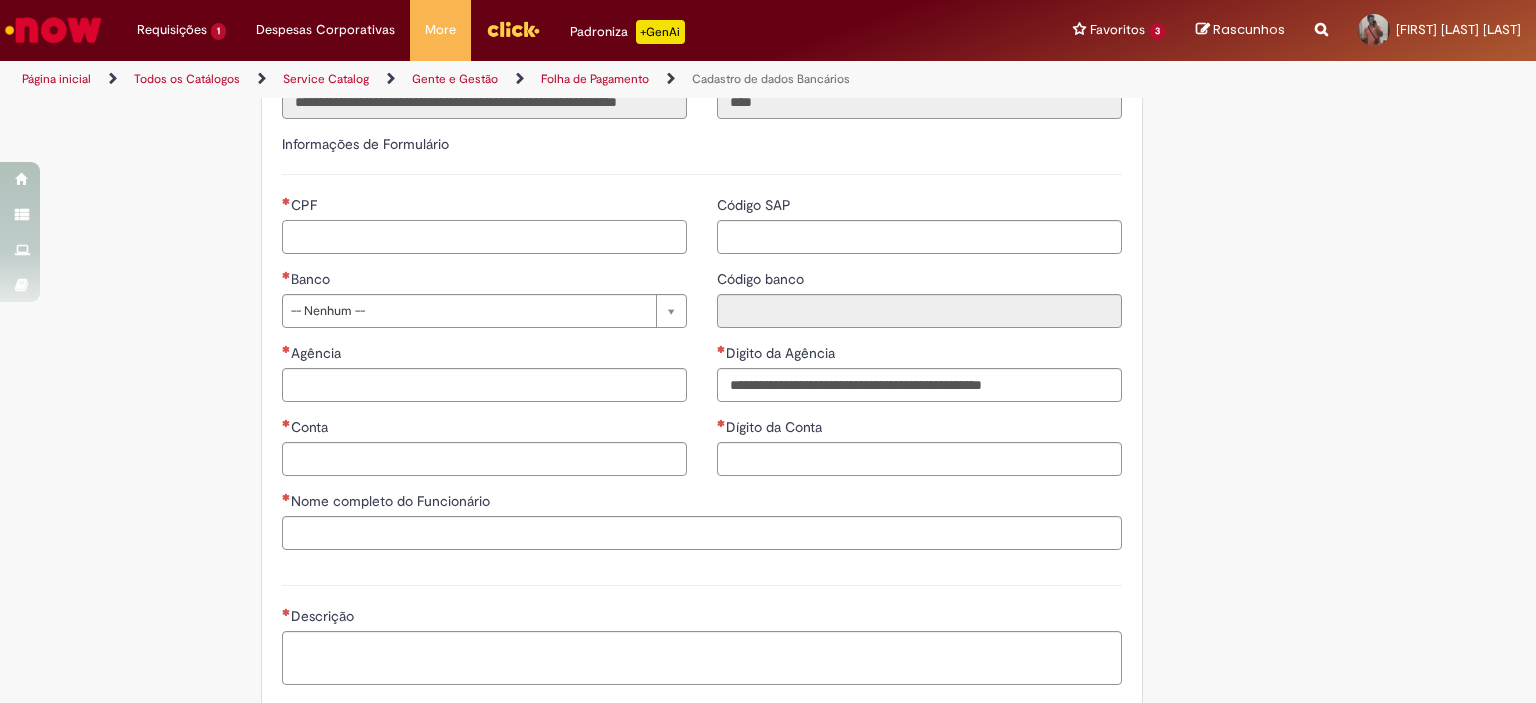 click on "CPF" at bounding box center [484, 237] 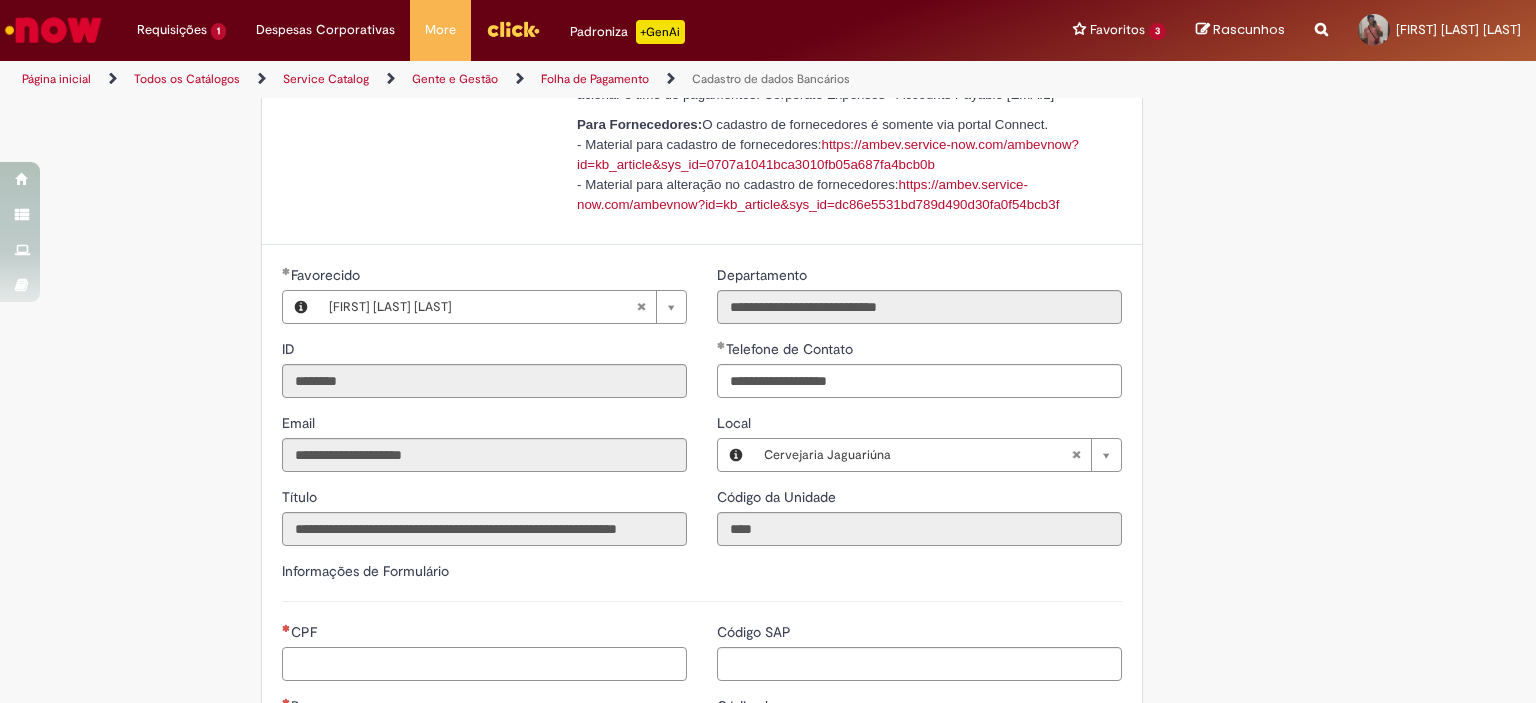 scroll, scrollTop: 0, scrollLeft: 0, axis: both 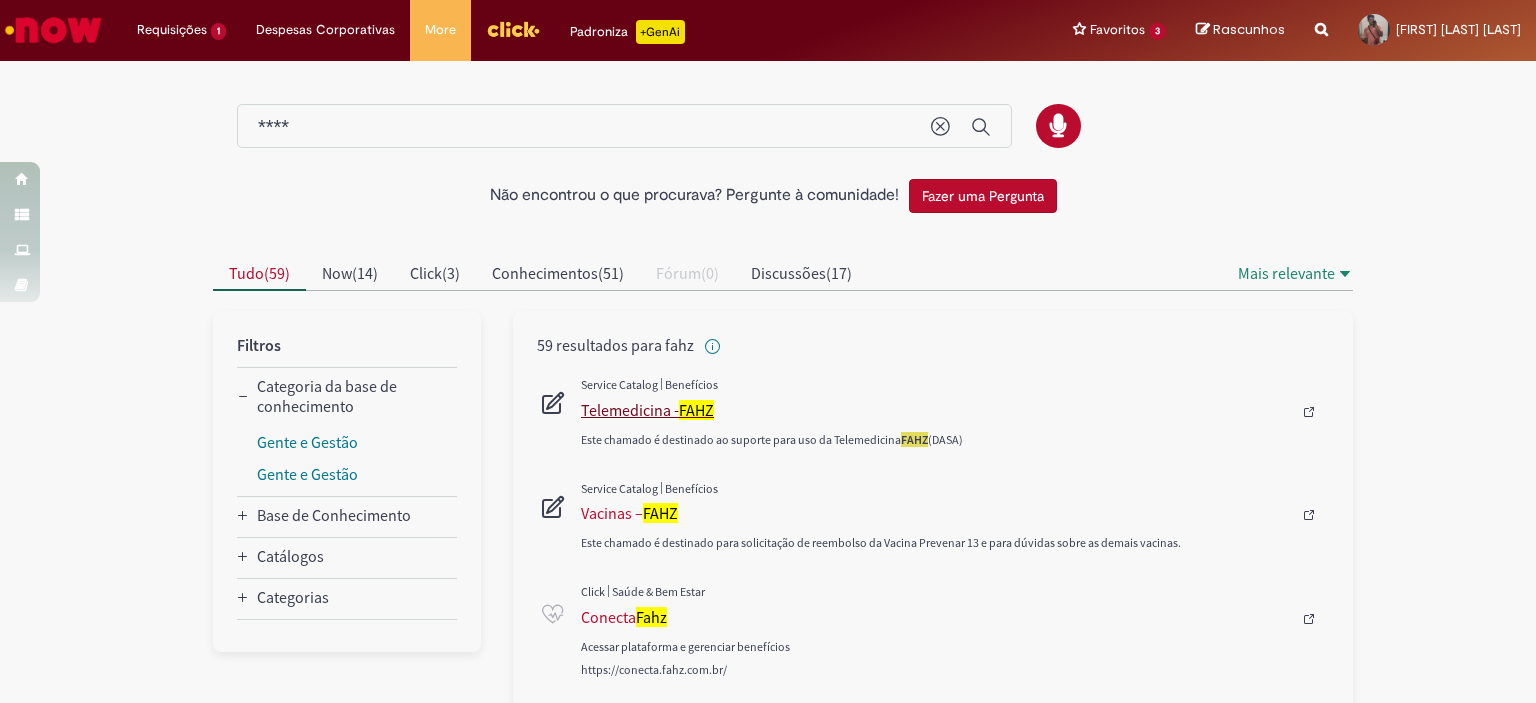 click on "FAHZ" at bounding box center [696, 410] 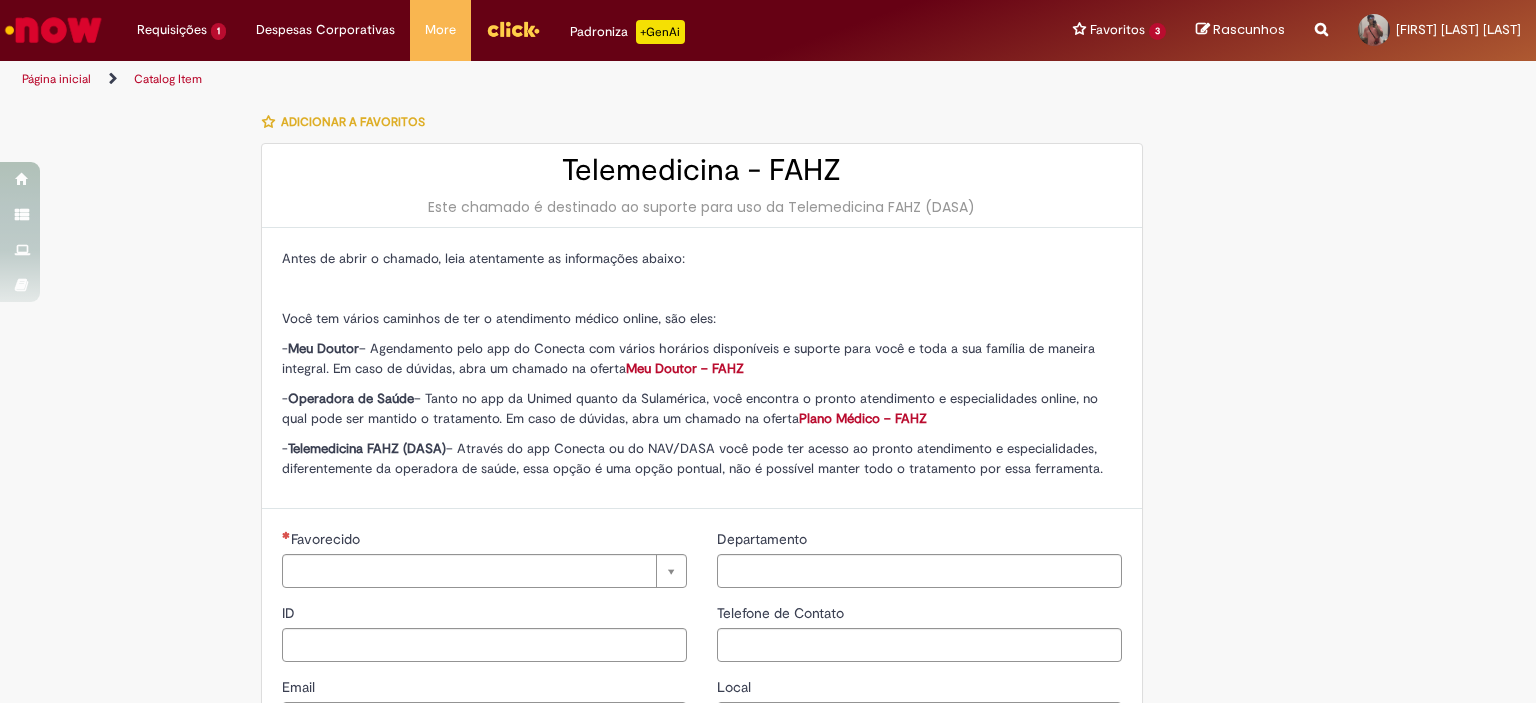type on "********" 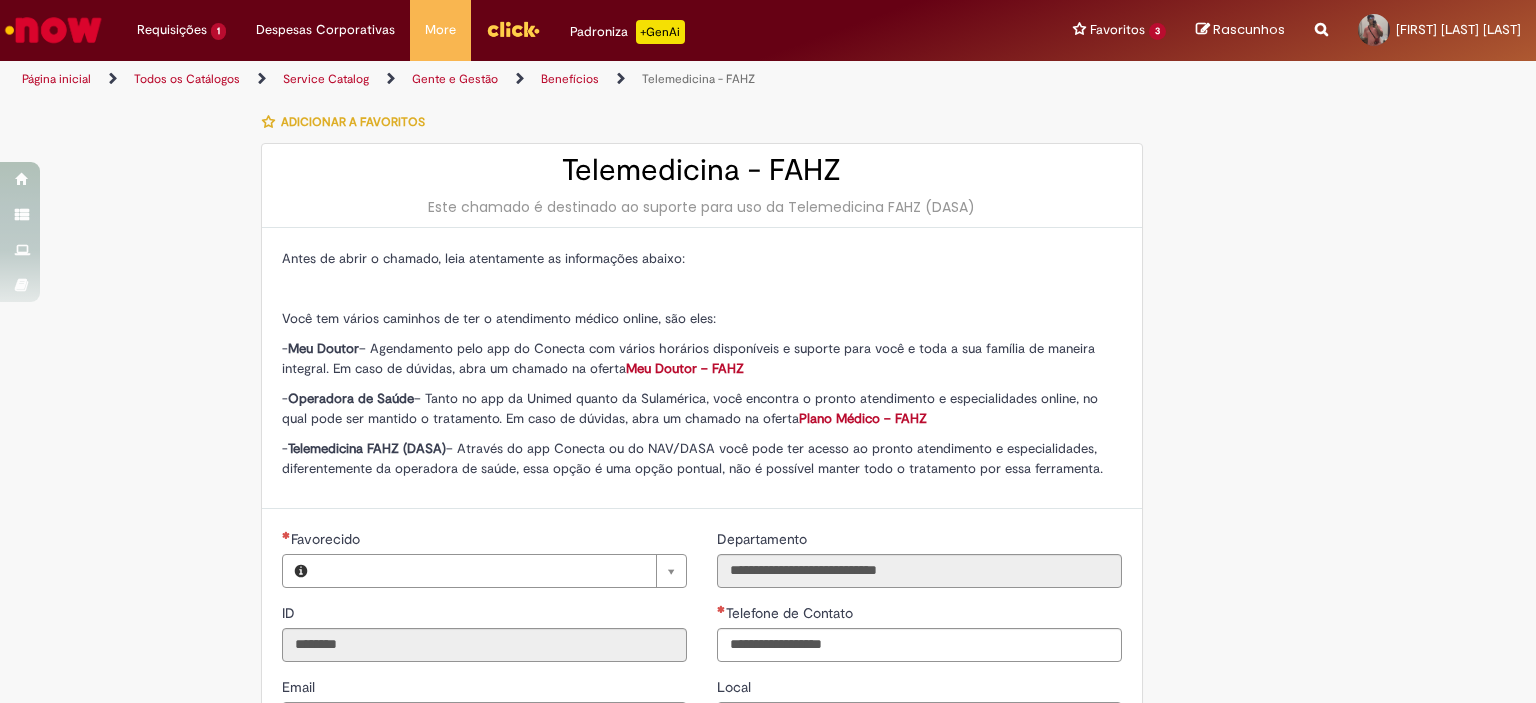type on "**********" 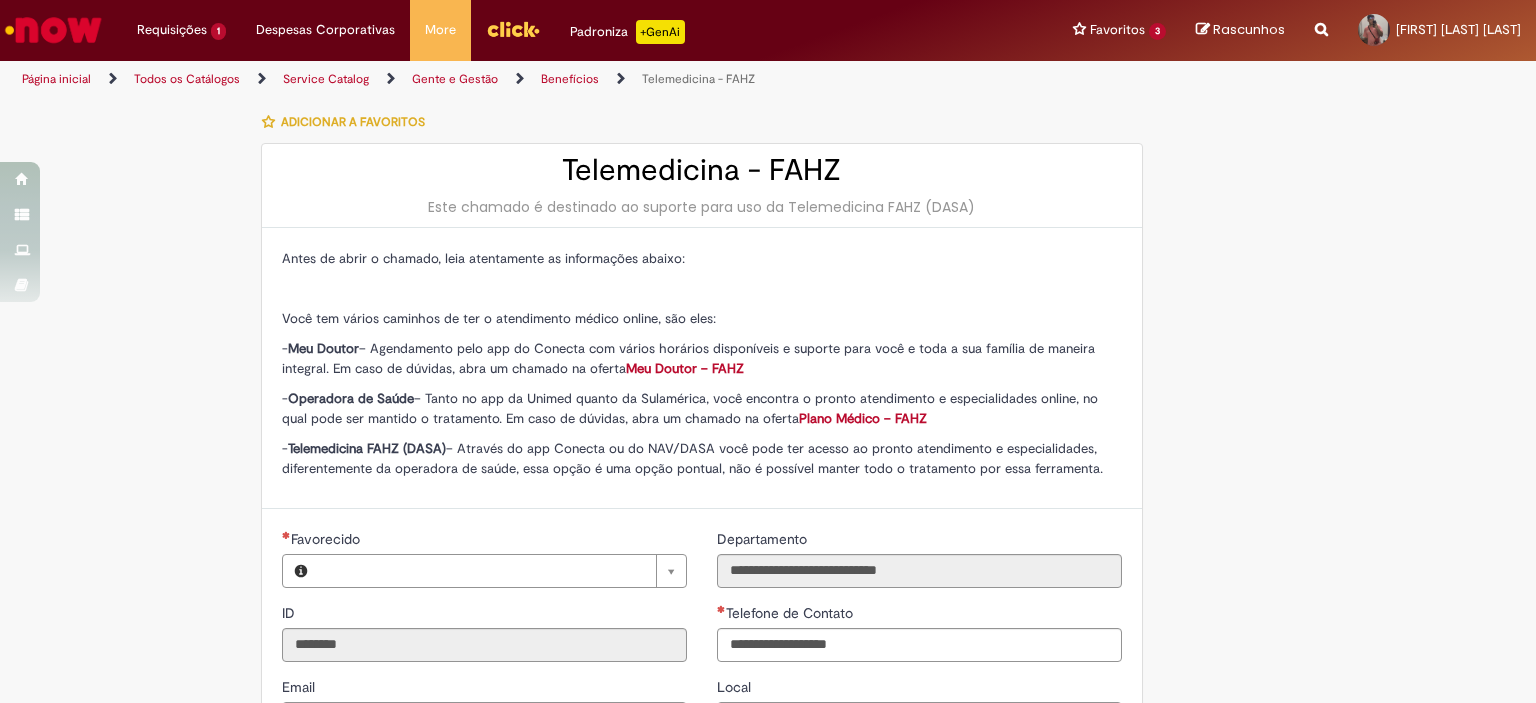 type on "**********" 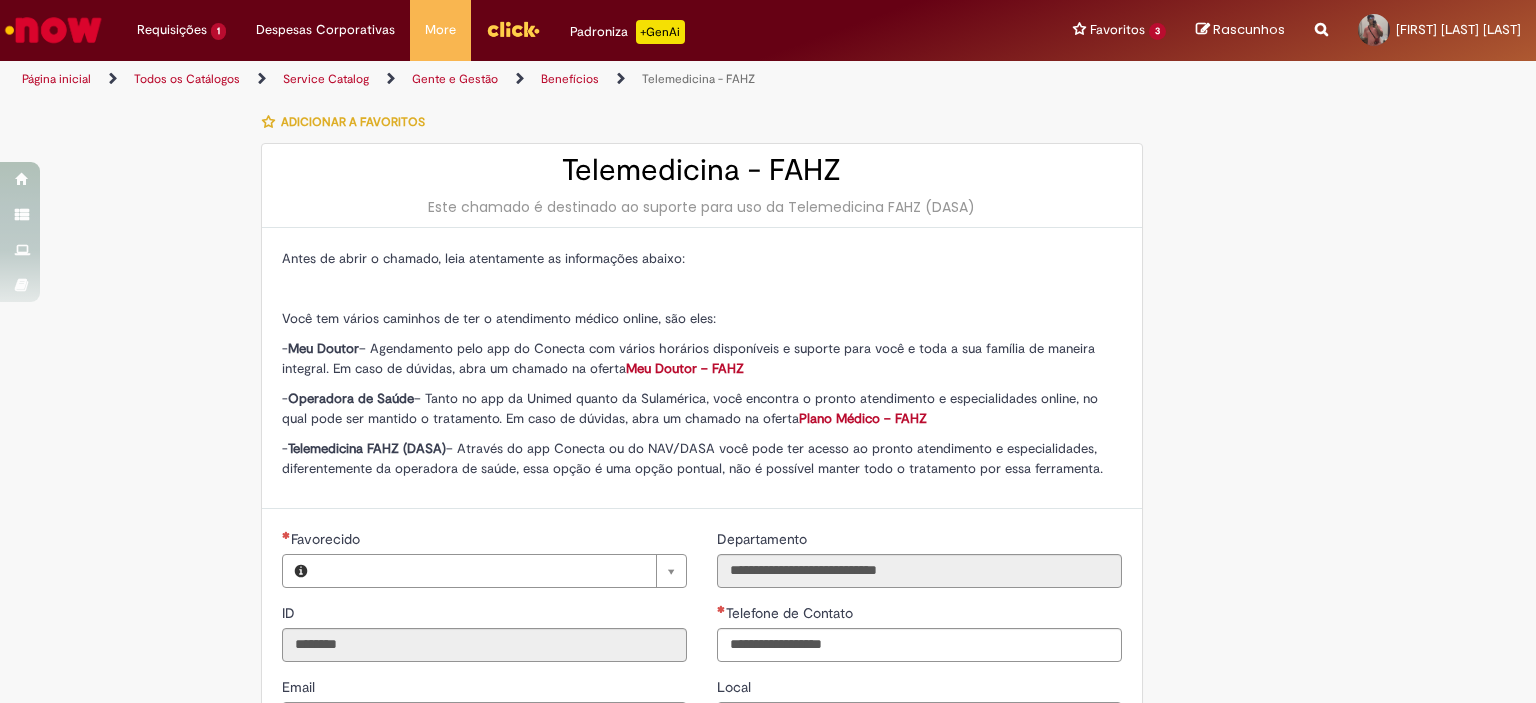 type on "**********" 